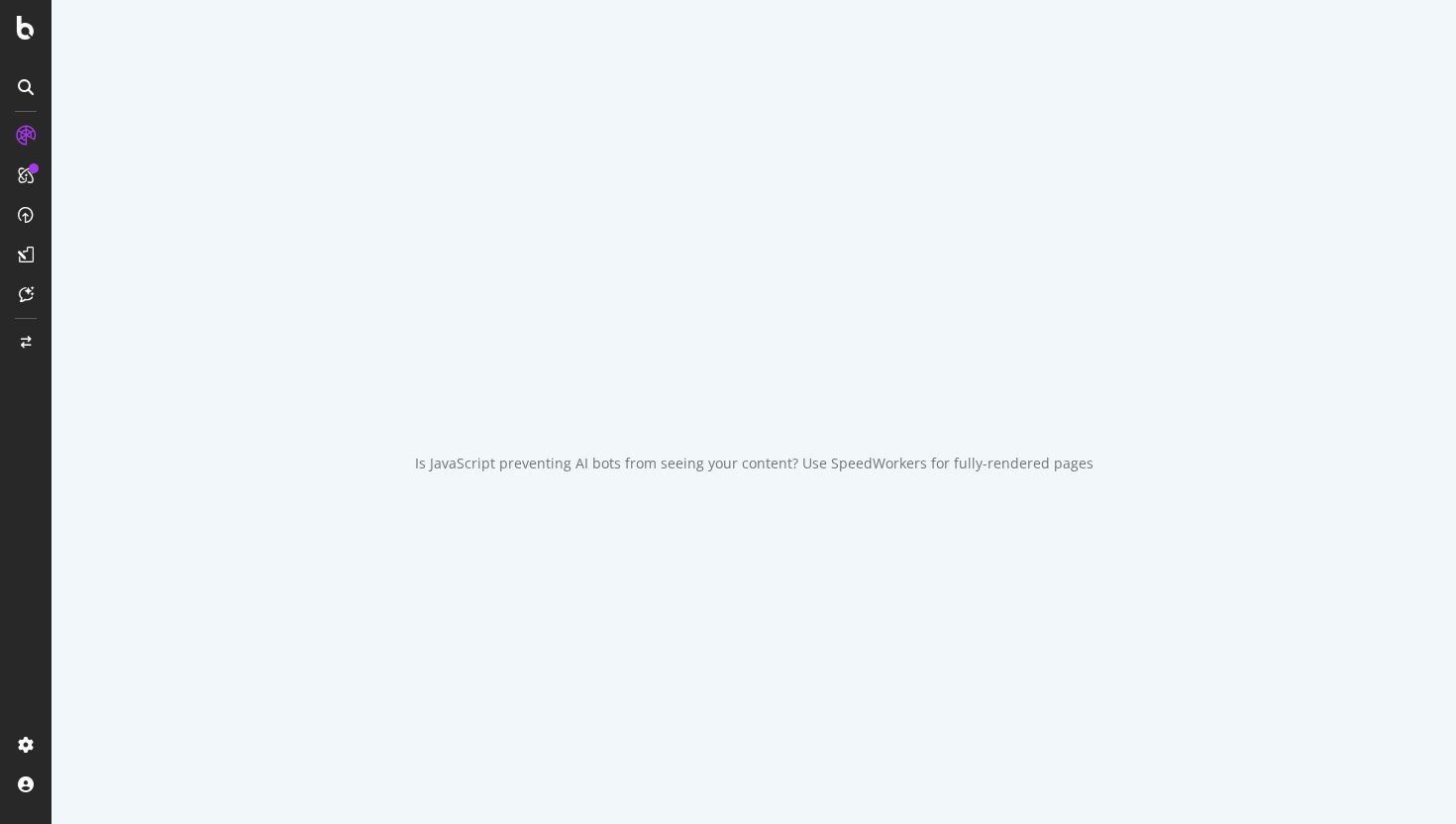 scroll, scrollTop: 0, scrollLeft: 0, axis: both 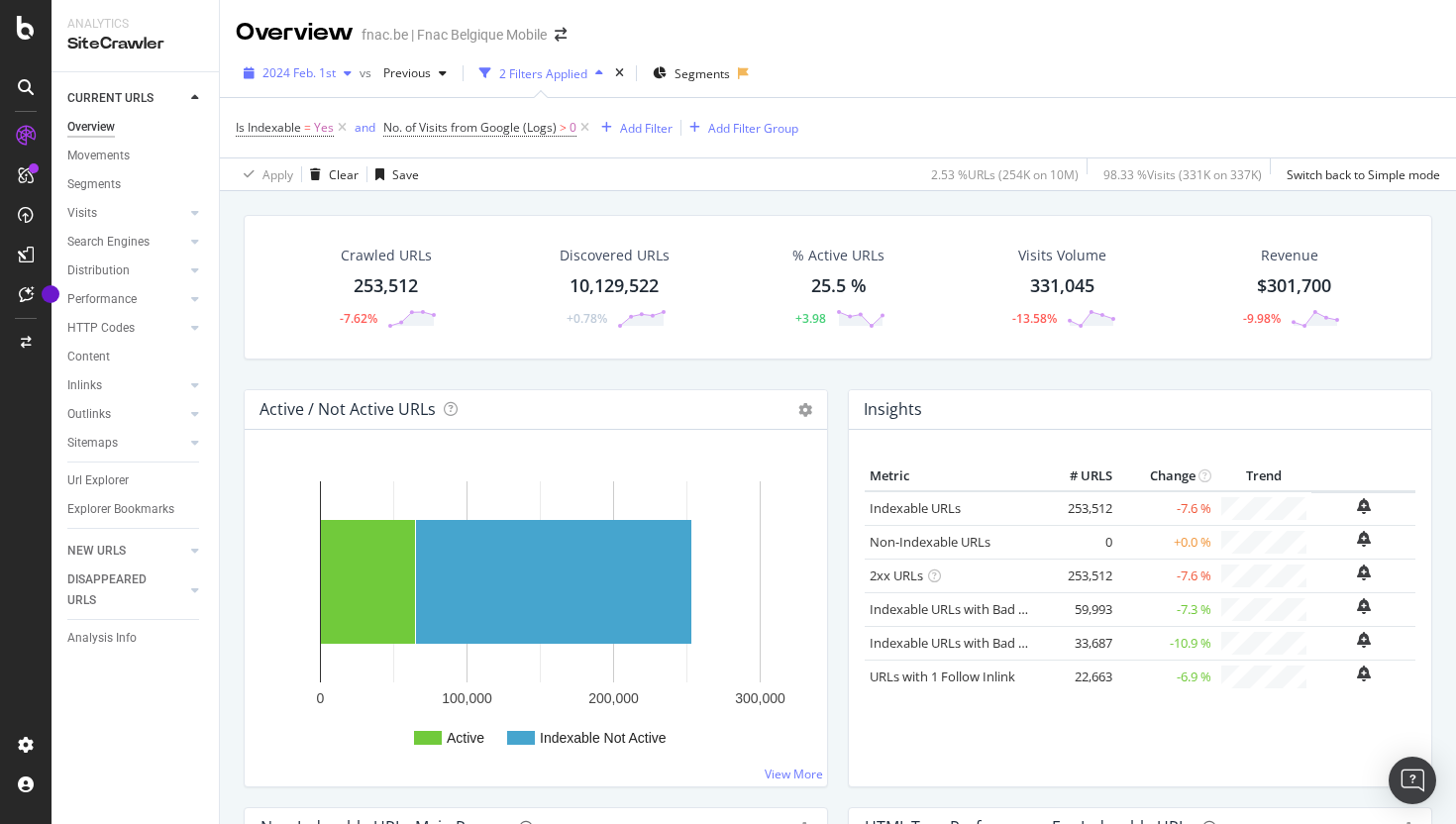 click at bounding box center [348, 73] 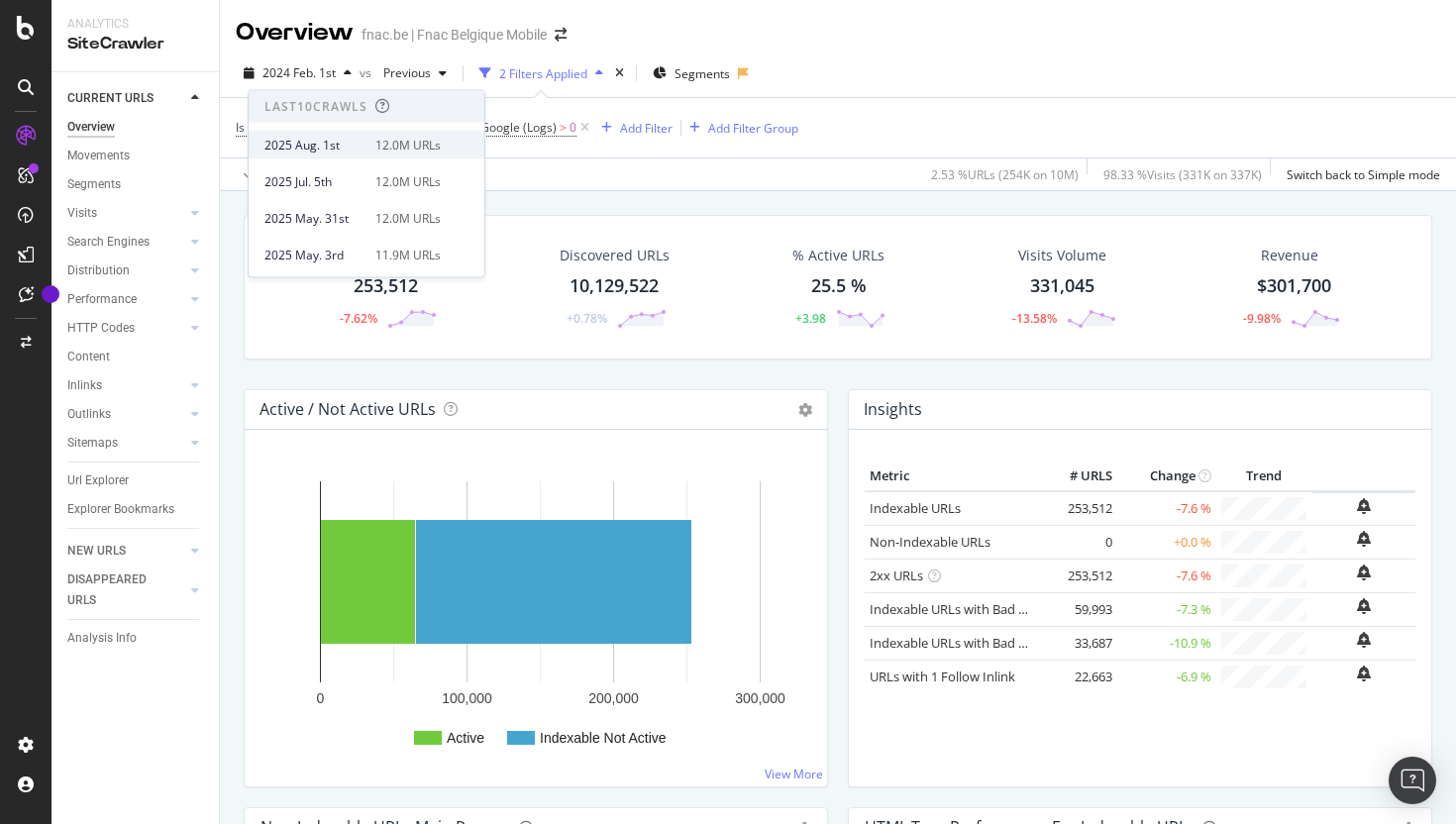 click on "12.0M URLs" at bounding box center [408, 145] 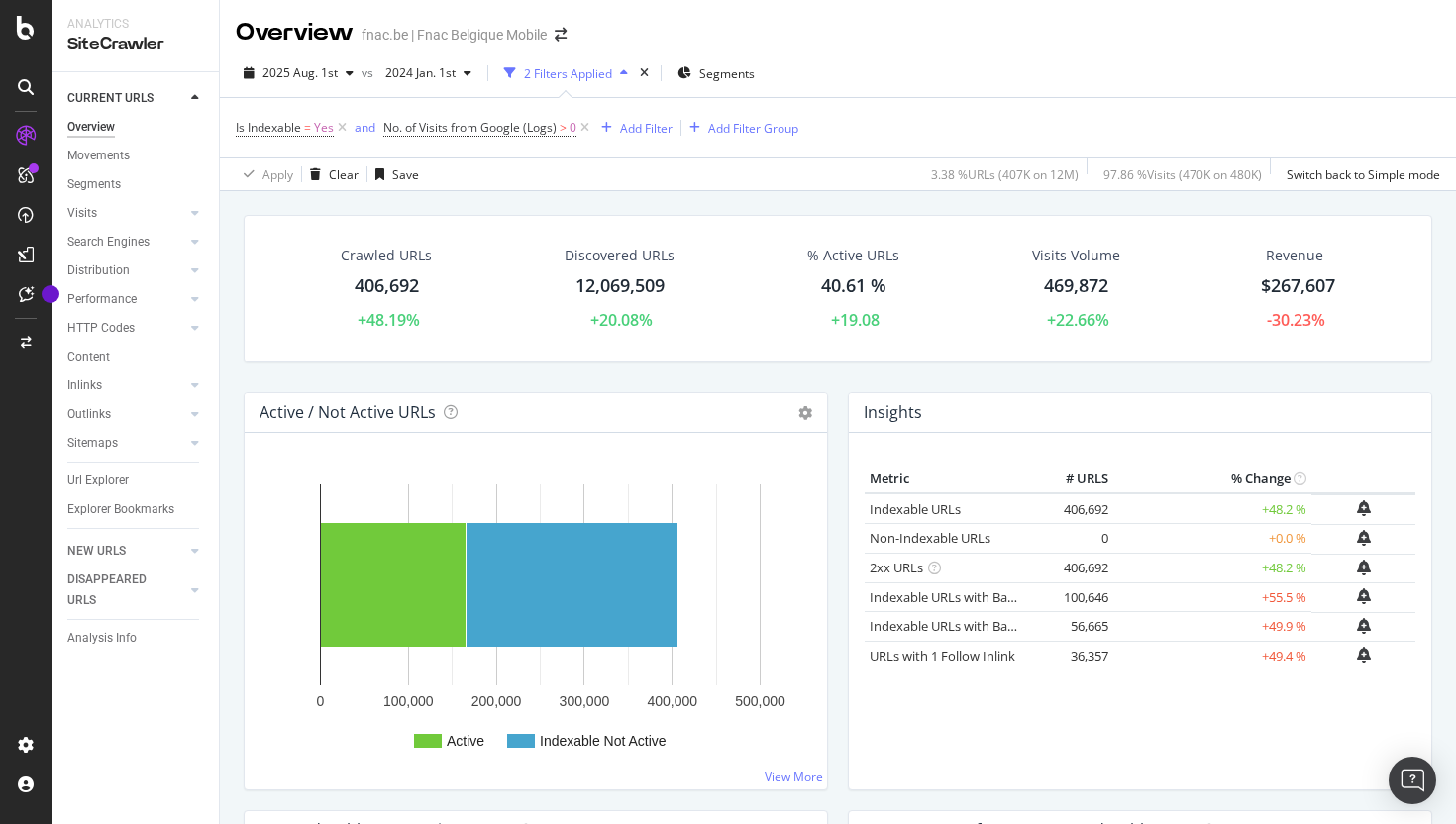 click on "Overview" at bounding box center (91, 127) 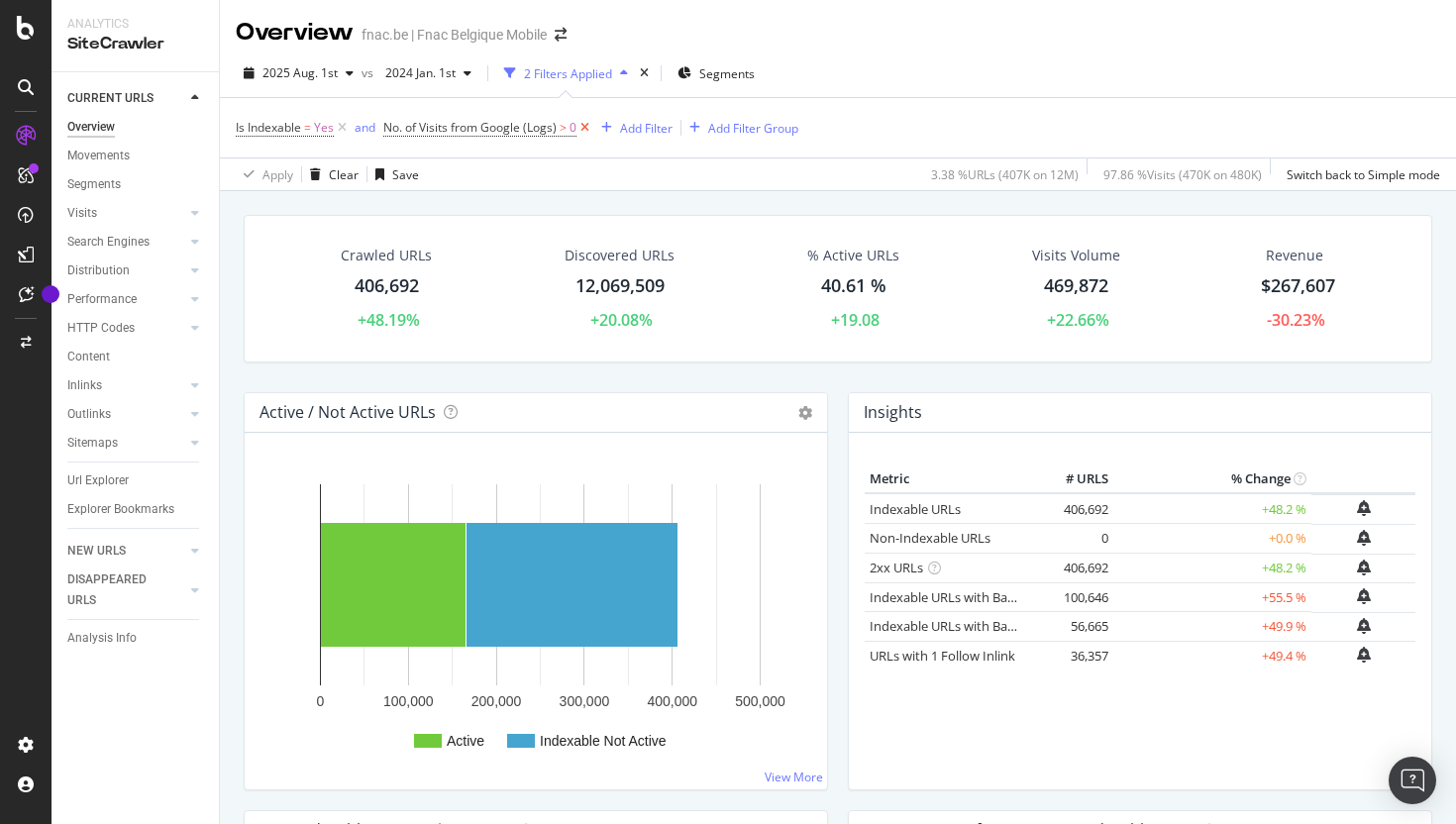 click at bounding box center (584, 128) 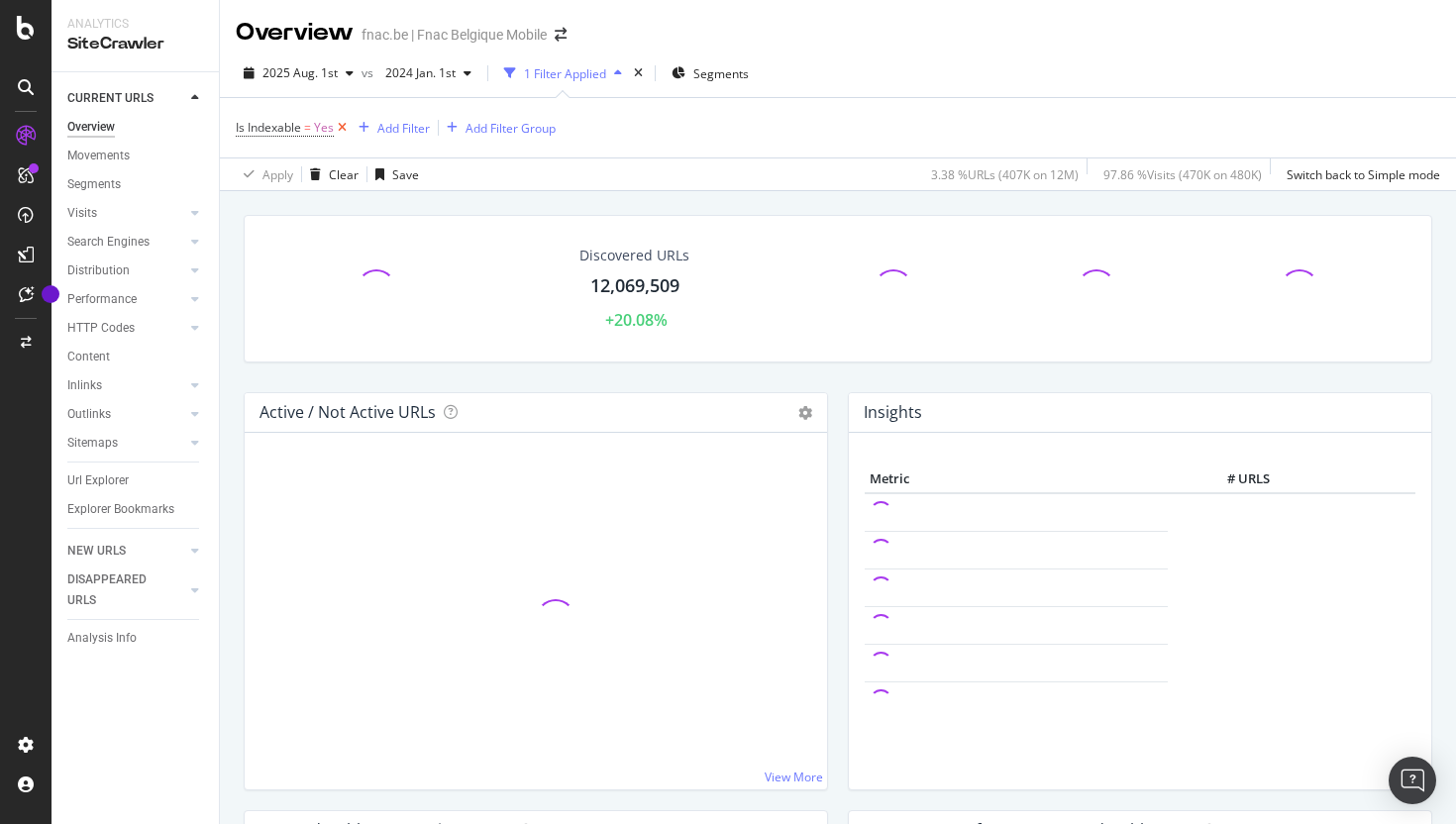 click at bounding box center [342, 128] 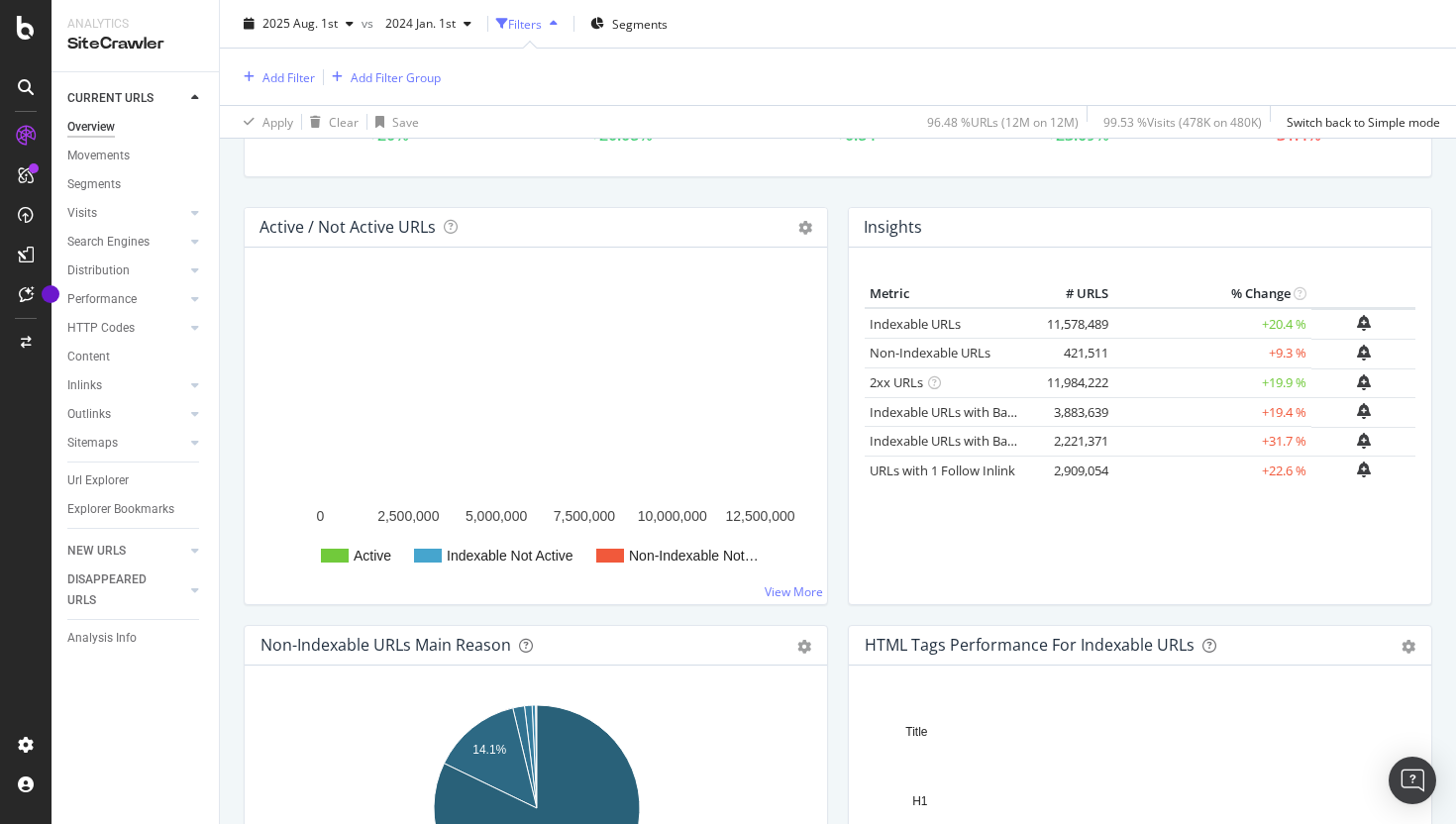 scroll, scrollTop: 0, scrollLeft: 0, axis: both 